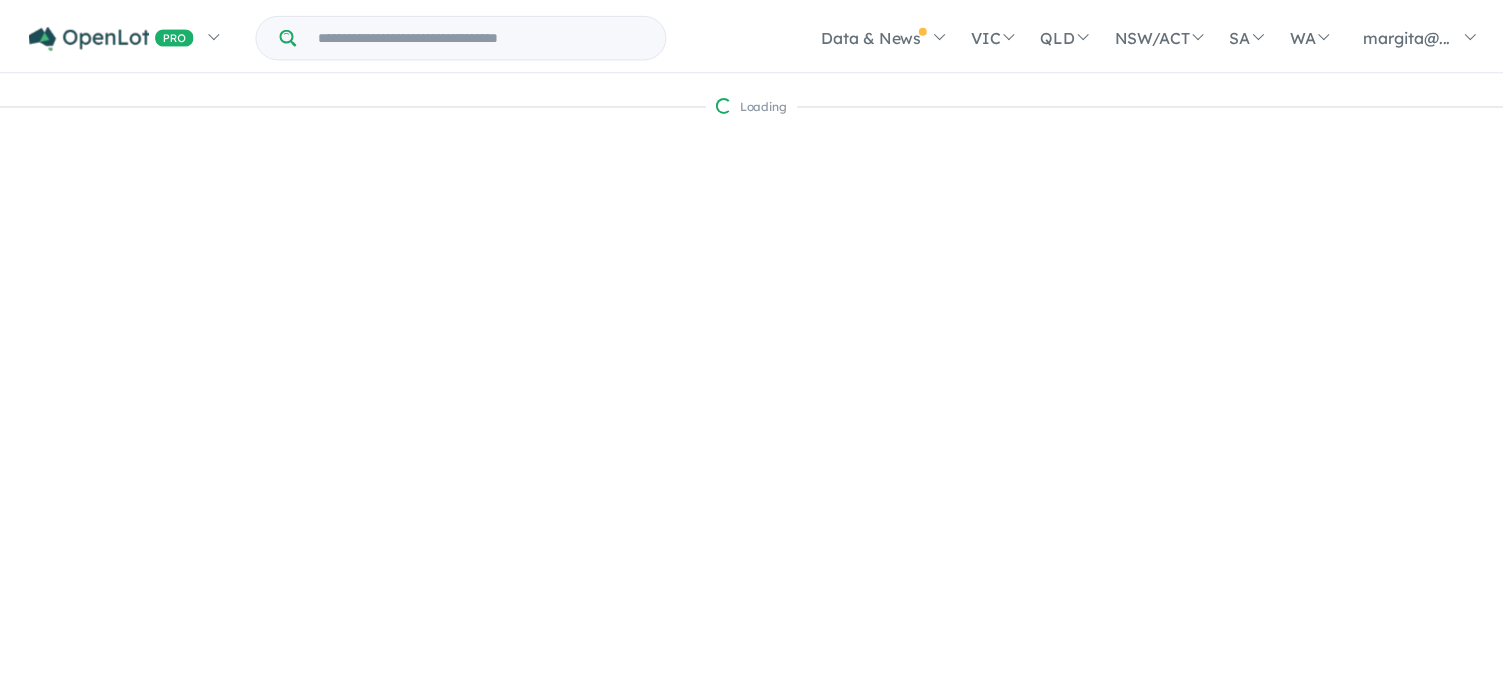 scroll, scrollTop: 0, scrollLeft: 0, axis: both 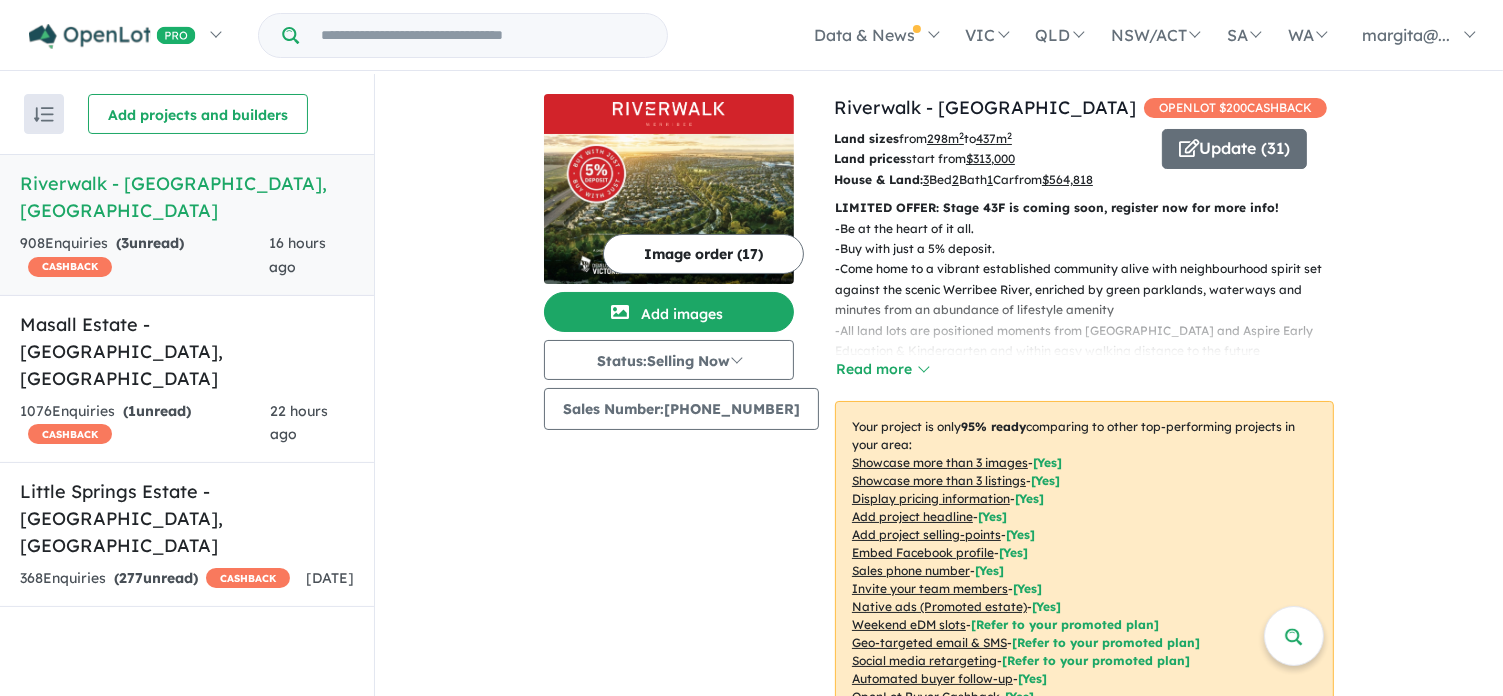 click on "Riverwalk - [GEOGRAPHIC_DATA] , [GEOGRAPHIC_DATA]" at bounding box center (187, 197) 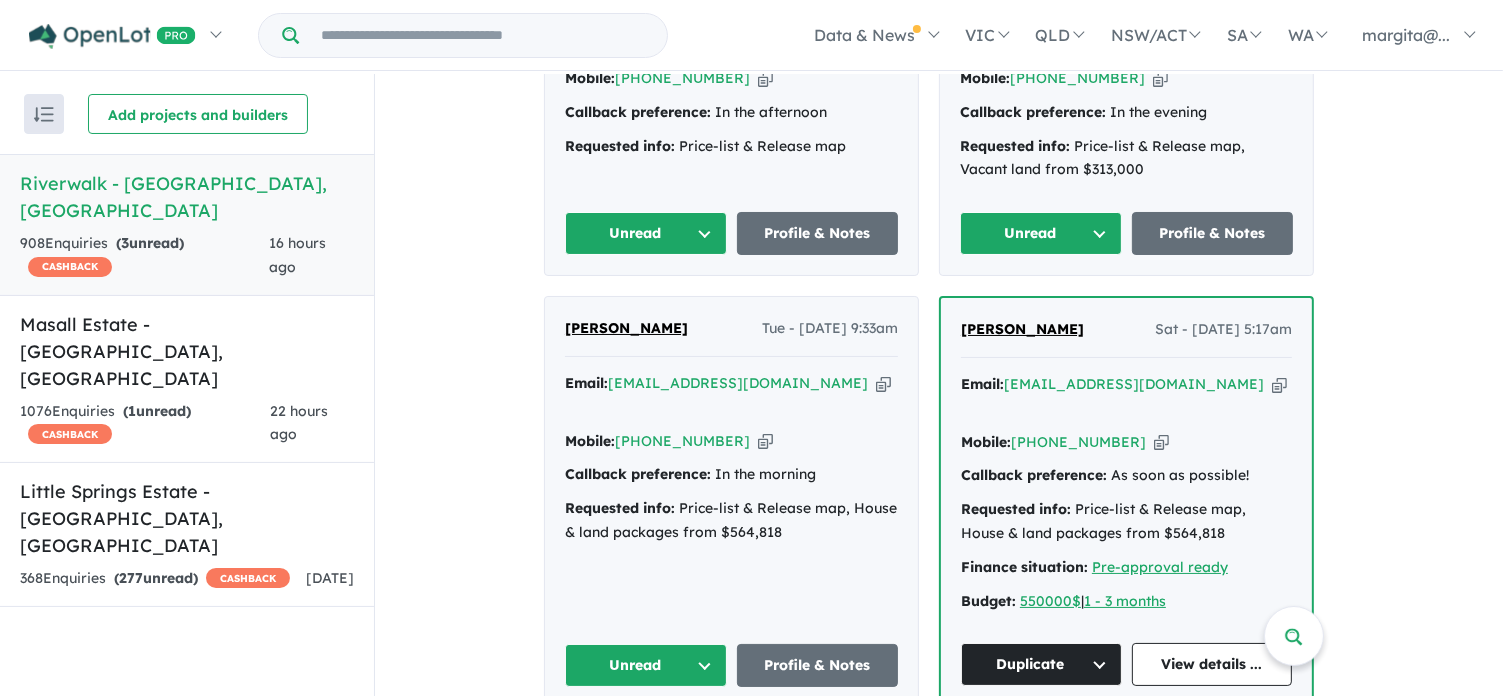 scroll, scrollTop: 1100, scrollLeft: 0, axis: vertical 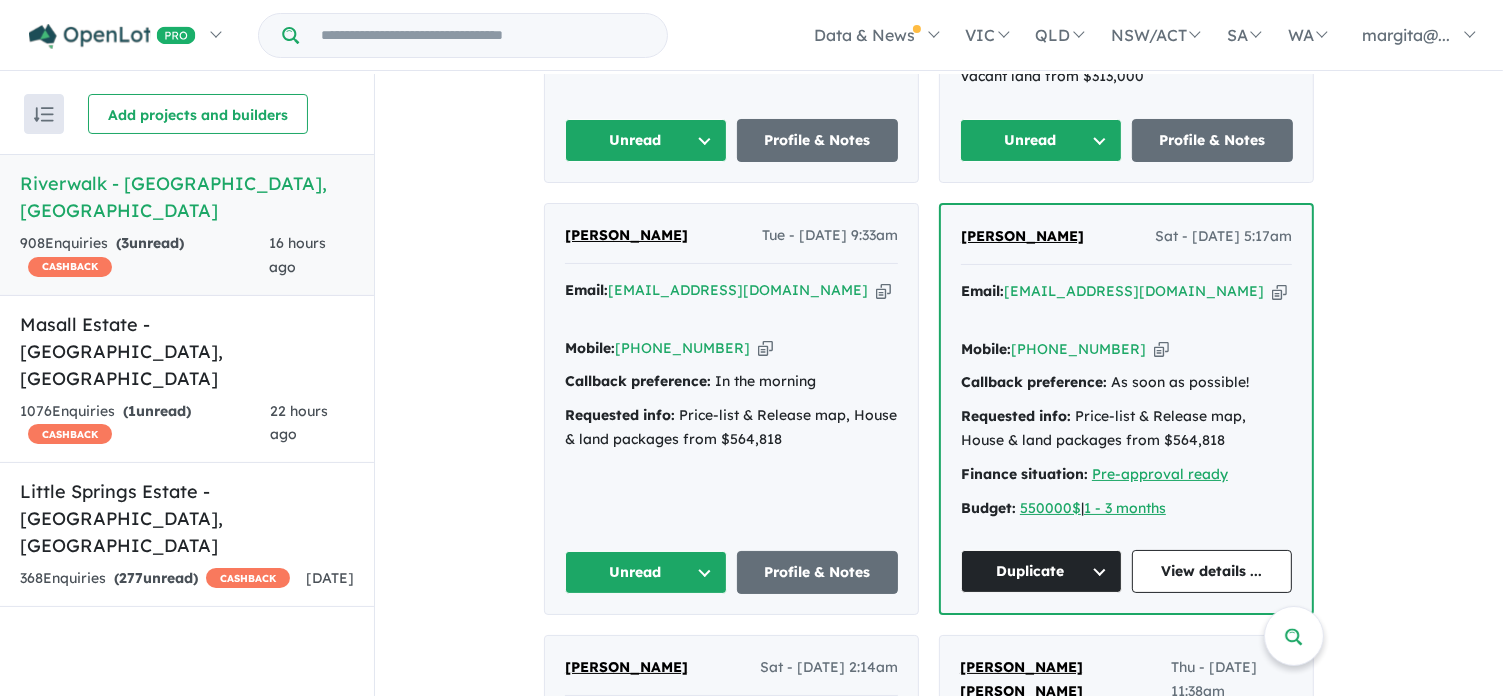 click on "Unread" at bounding box center (646, 572) 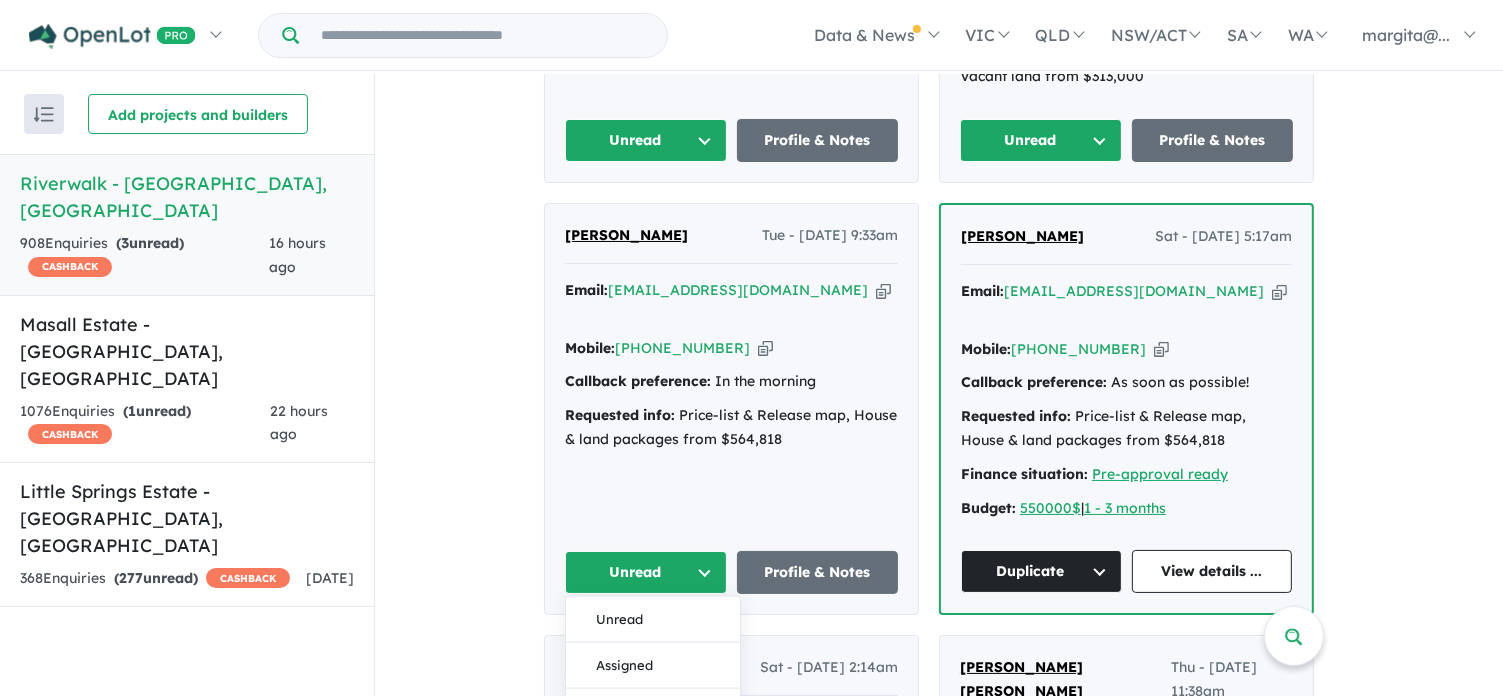 click on "Unread" at bounding box center [646, 572] 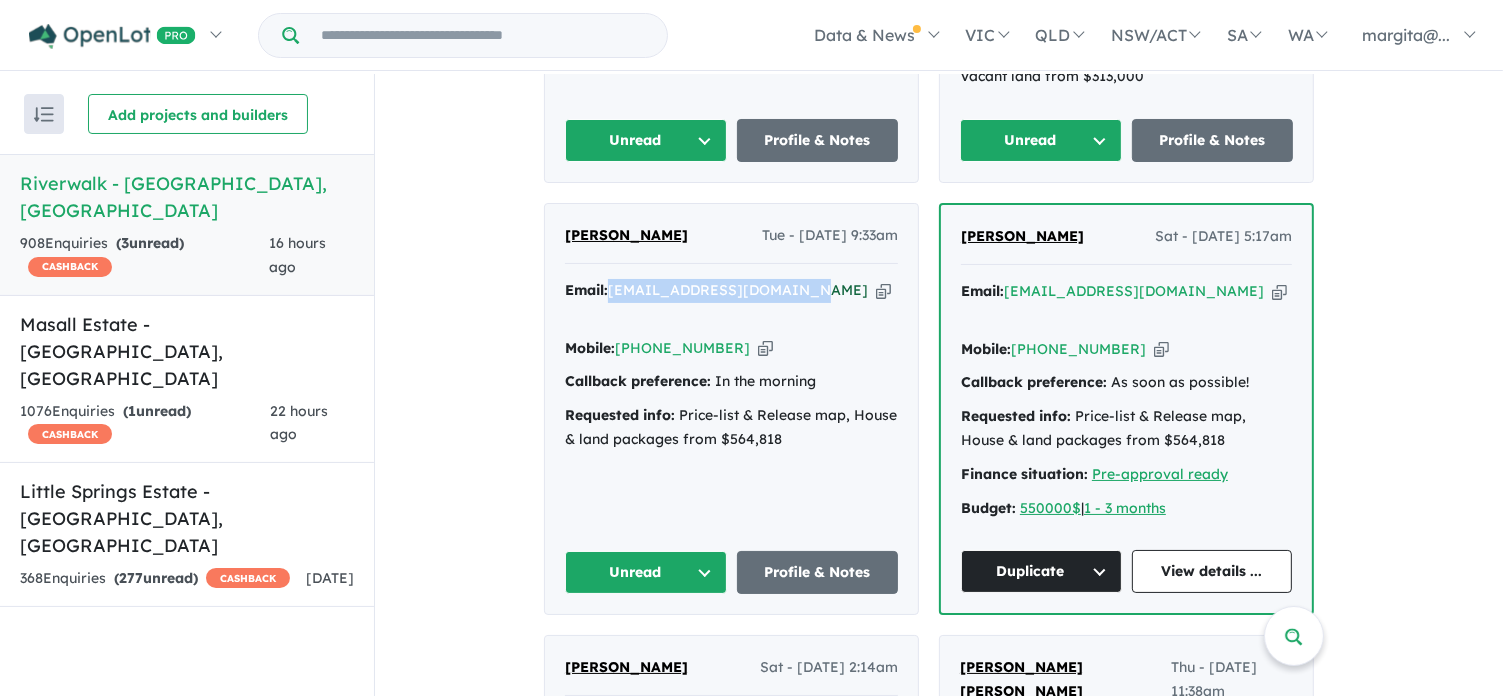 drag, startPoint x: 801, startPoint y: 287, endPoint x: 619, endPoint y: 283, distance: 182.04395 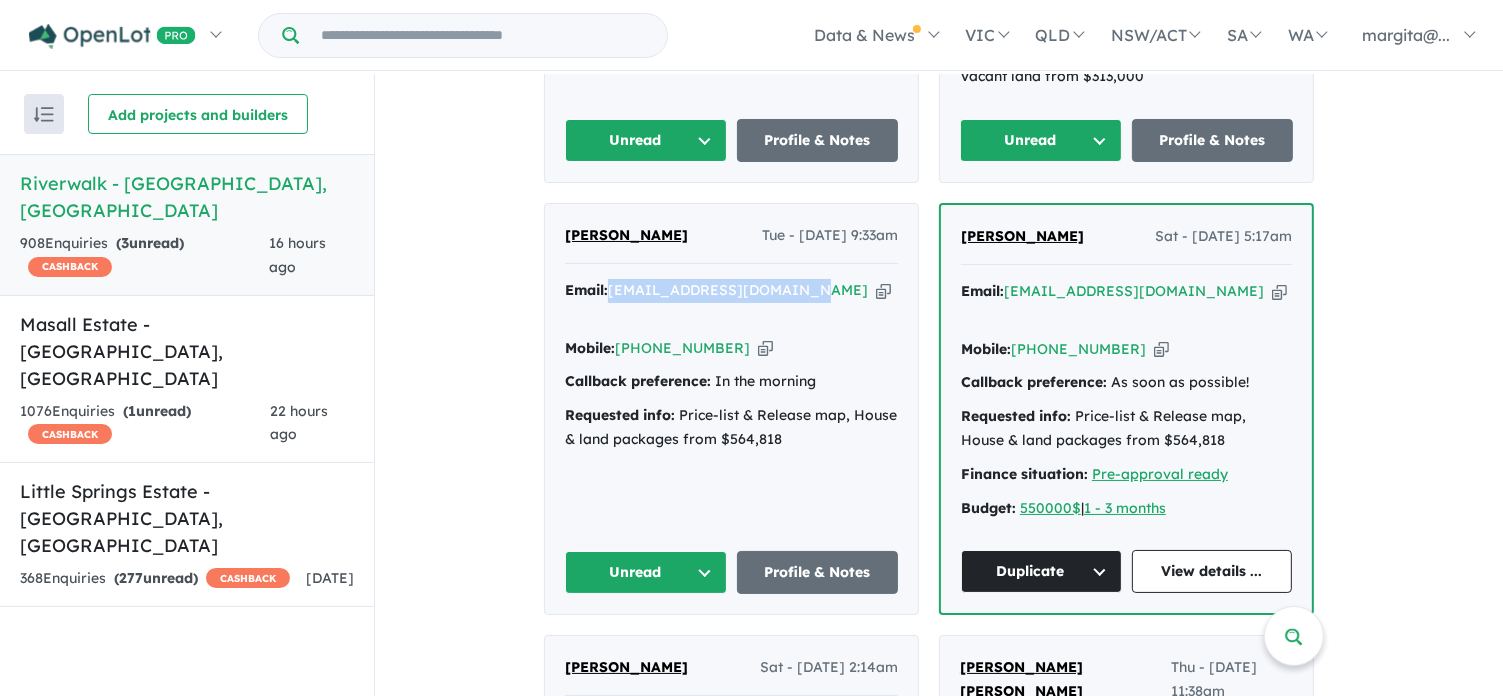 click on "Unread" at bounding box center [646, 572] 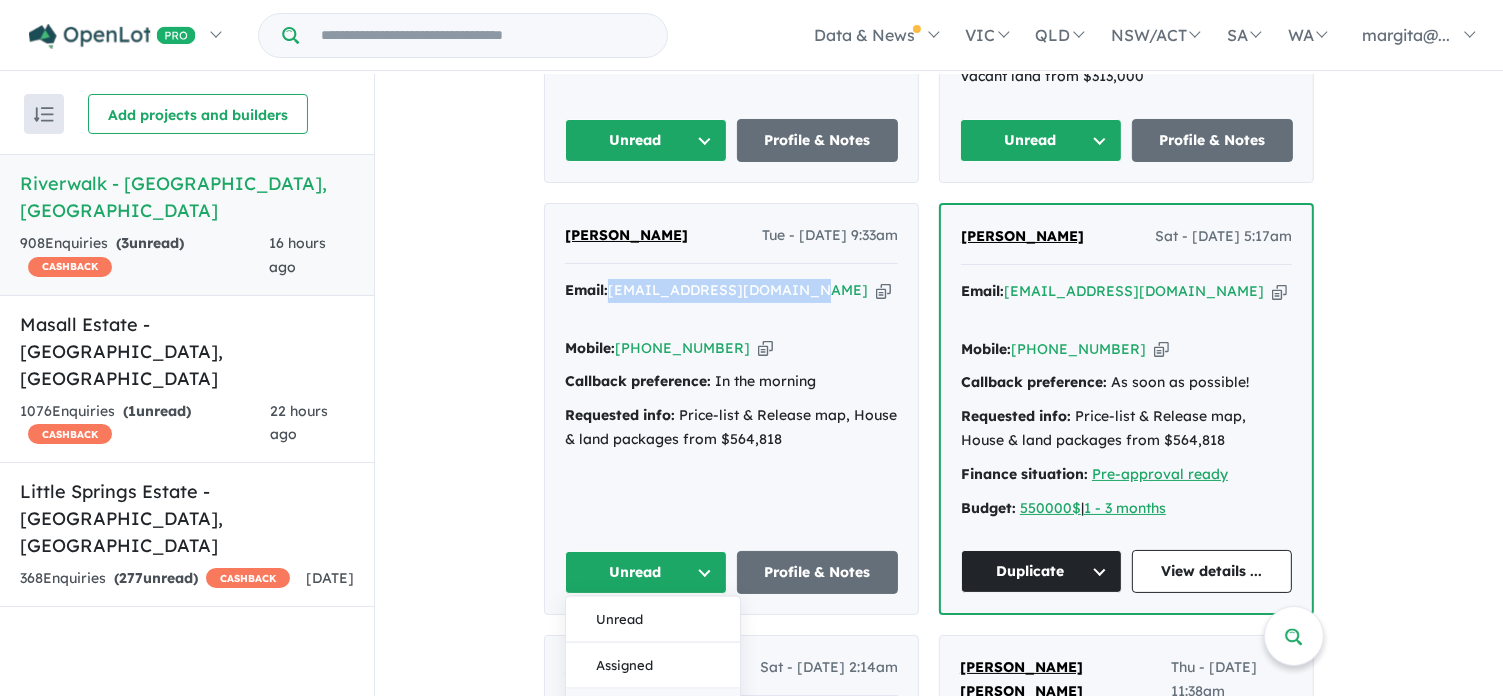 click on "Re-engage" at bounding box center (653, 712) 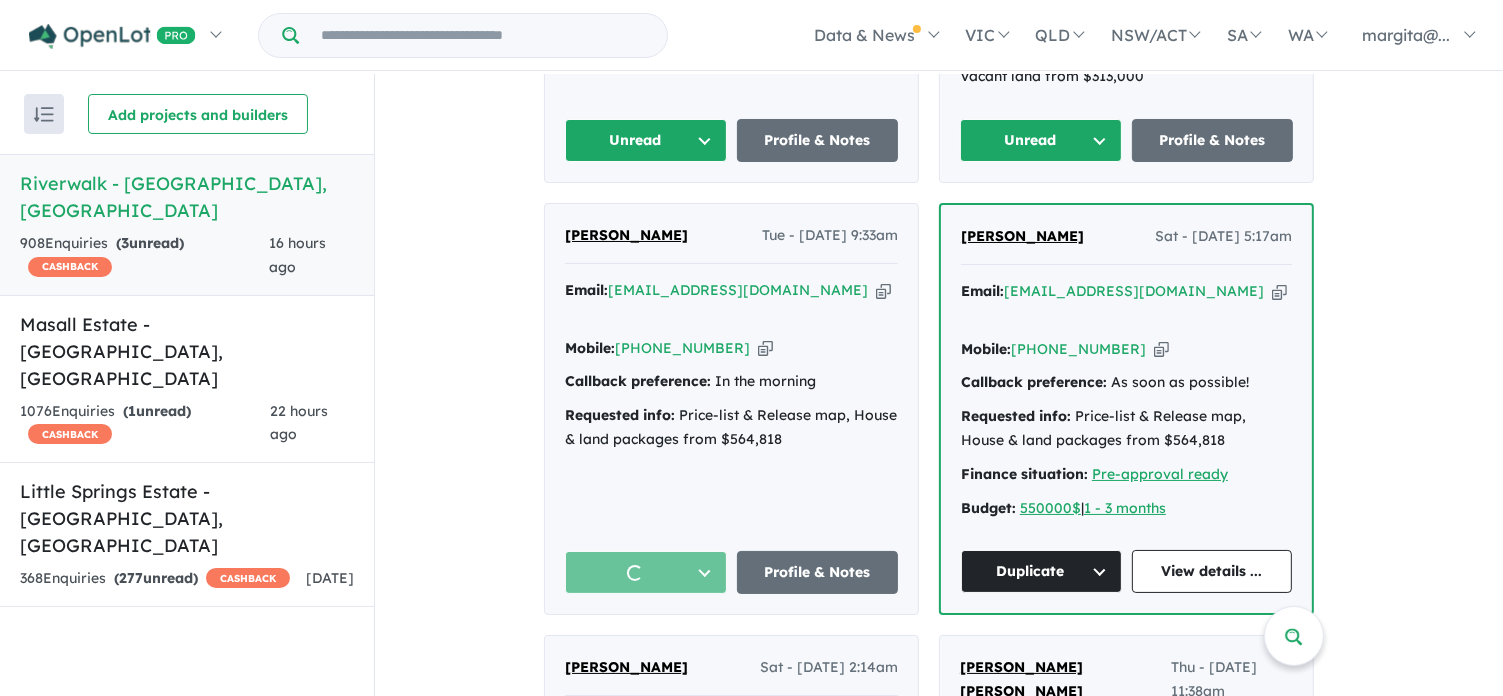 click on "View  3  projects in your account Riverwalk - [GEOGRAPHIC_DATA] OPENLOT $ 200  CASHBACK Land sizes  from   298 m 2  to  437 m 2 Land prices  start from   $ 313,000 House & Land:  3  Bed   2  Bath   1  Car  from  $ 564,818 Update ( 31 ) LIMITED OFFER: Stage 43F is coming soon, register now for more info! -  Be at the heart of it all. -  Buy with just a 5% deposit. -  Come home to a vibrant established community alive with neighbourhood spirit set against the scenic Werribee River, enriched by green parklands, waterways and minutes from an abundance of lifestyle amenity -  All land lots are positioned moments from [GEOGRAPHIC_DATA] and Aspire Early Education & Kindergarten and within easy walking distance to the future Town Centre. Residents will enjoy immediate connectivity to amenity. -  Entertainment options for all ages are on your doorstep, with Riverwalk’s own [GEOGRAPHIC_DATA] just walking distance from home. -  Direct access to [GEOGRAPHIC_DATA] -  5 minutes from [GEOGRAPHIC_DATA] -  -  -  -  -  [" at bounding box center [939, 2461] 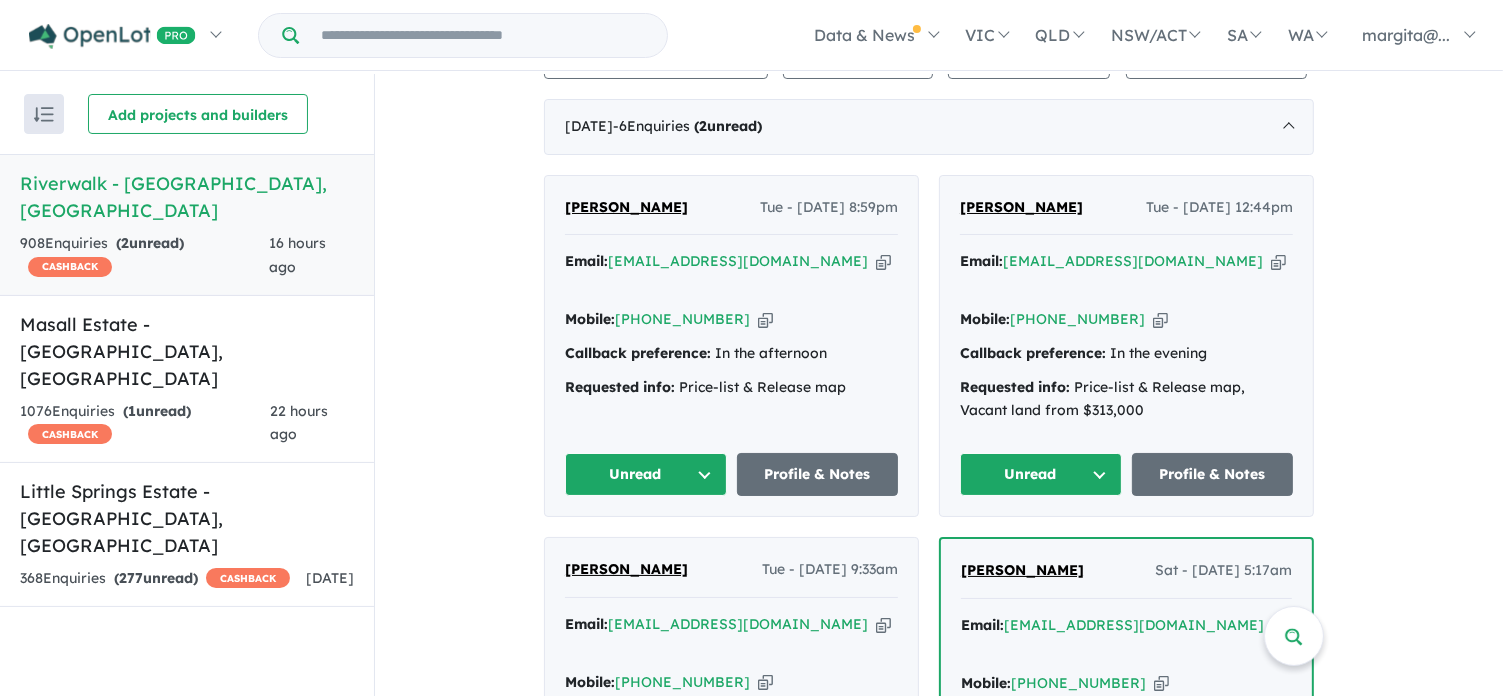 scroll, scrollTop: 800, scrollLeft: 0, axis: vertical 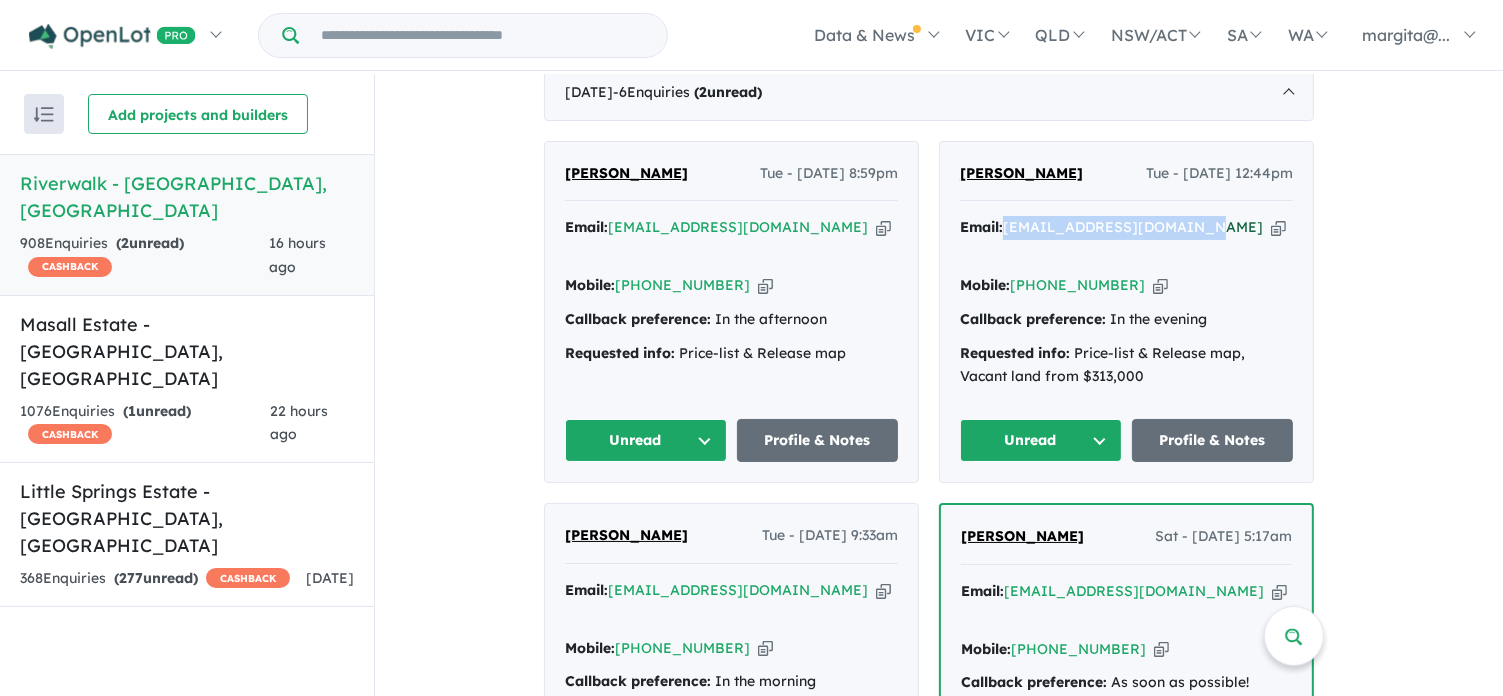 drag, startPoint x: 1199, startPoint y: 251, endPoint x: 1015, endPoint y: 250, distance: 184.00272 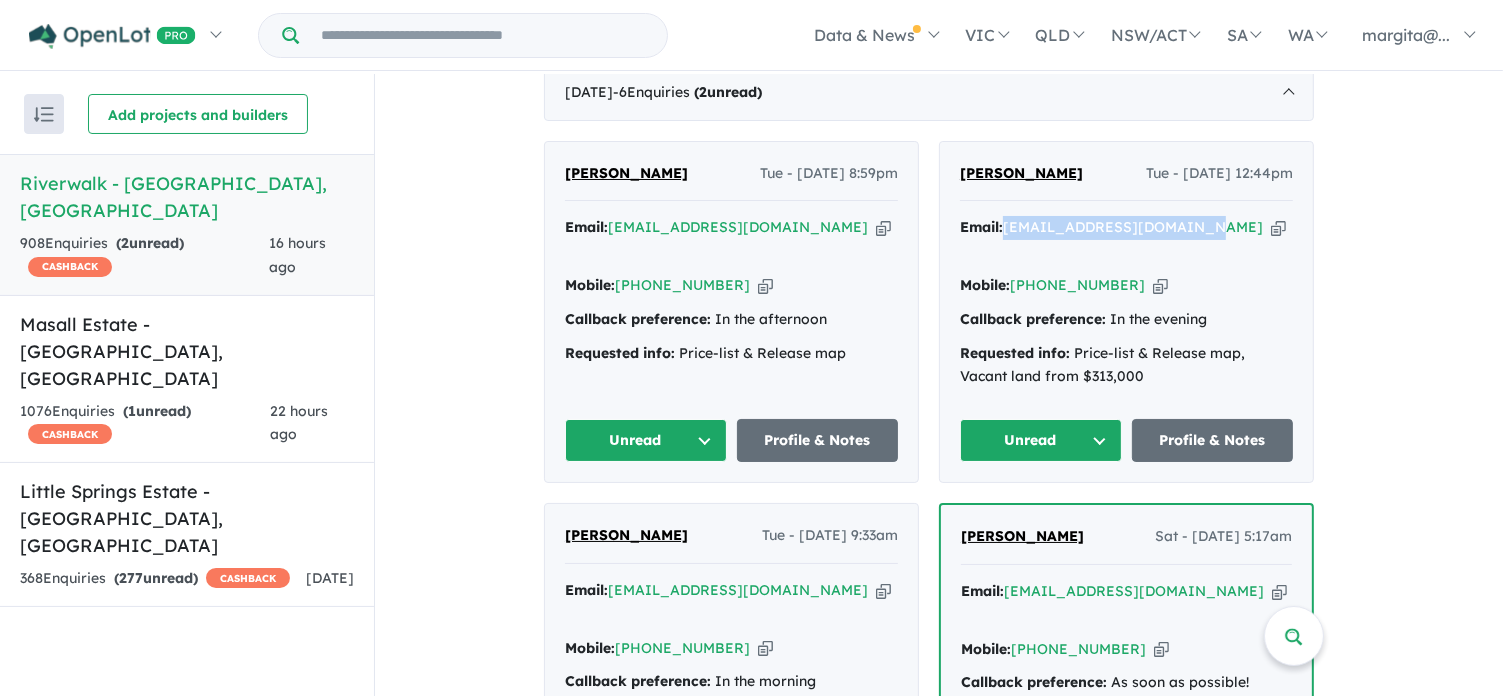click on "Unread" at bounding box center [1041, 440] 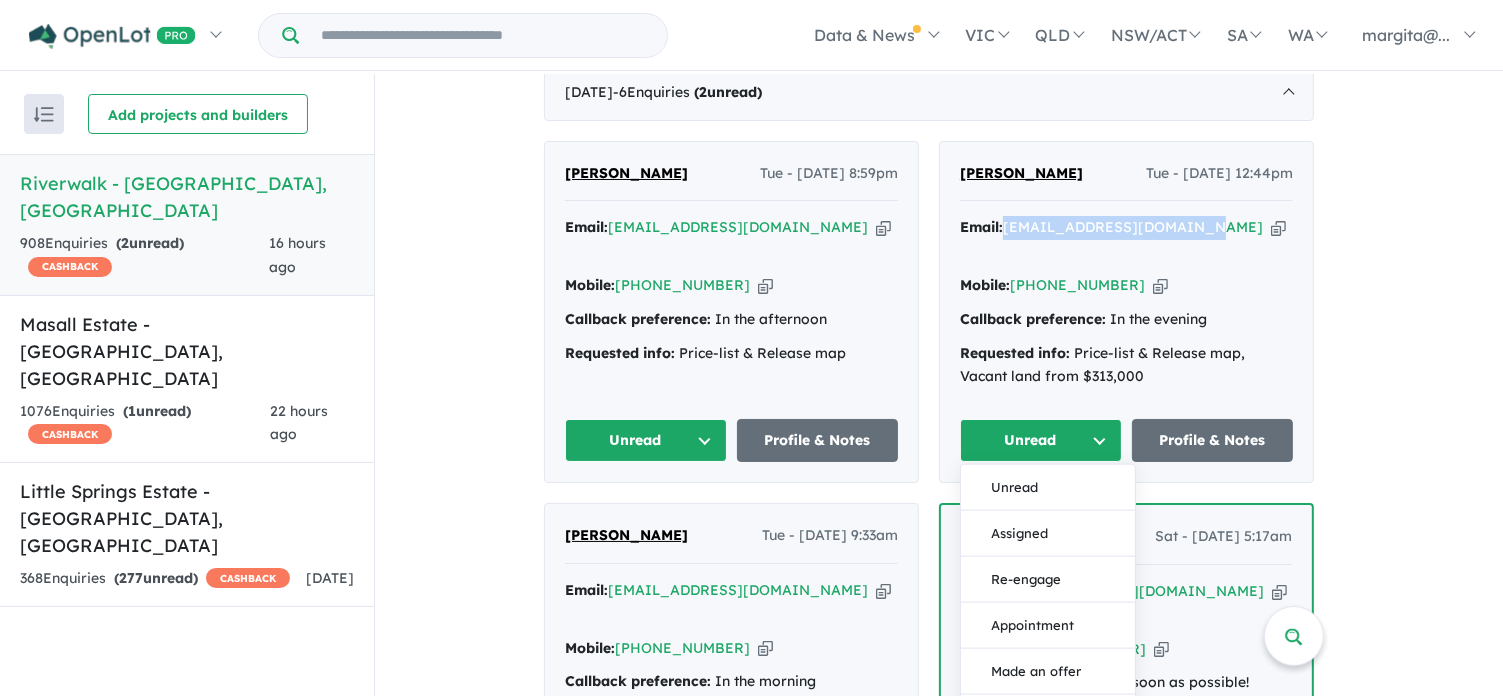 click on "Assigned" at bounding box center (1048, 534) 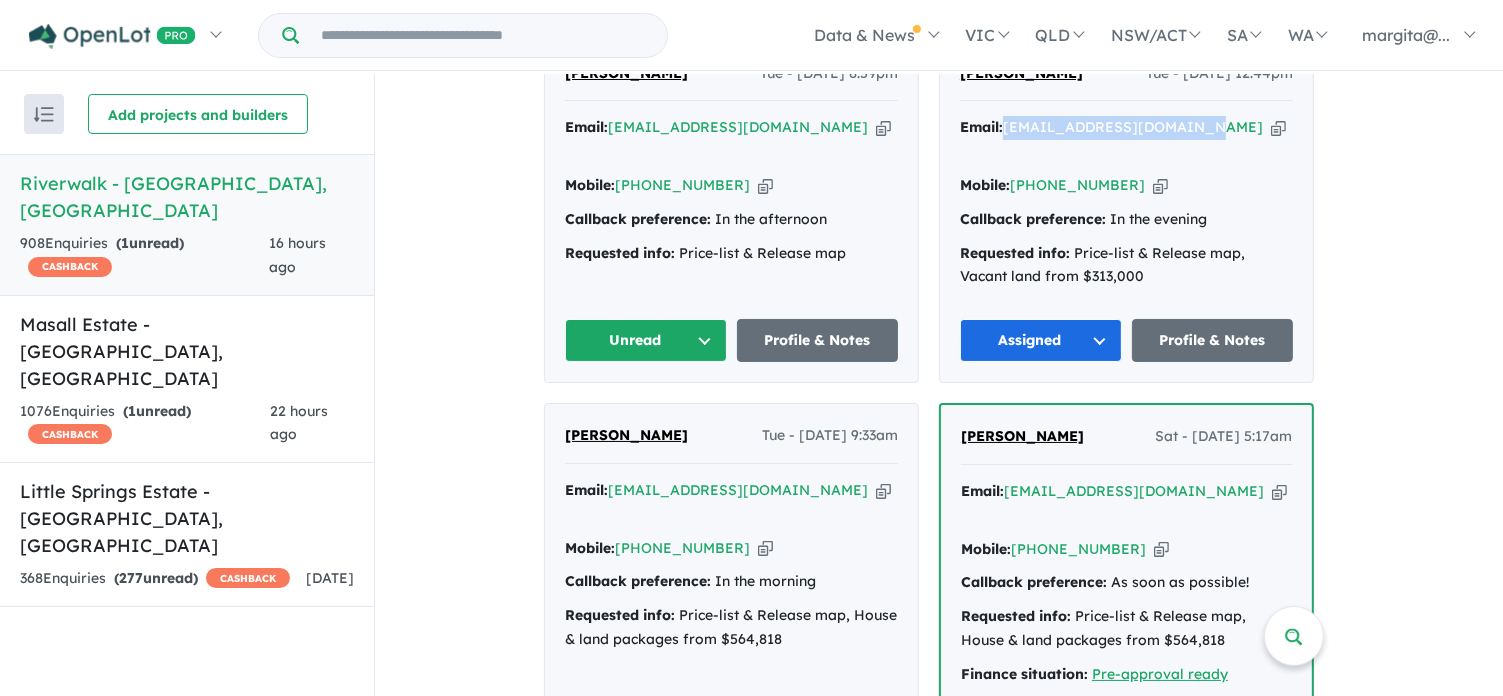 scroll, scrollTop: 800, scrollLeft: 0, axis: vertical 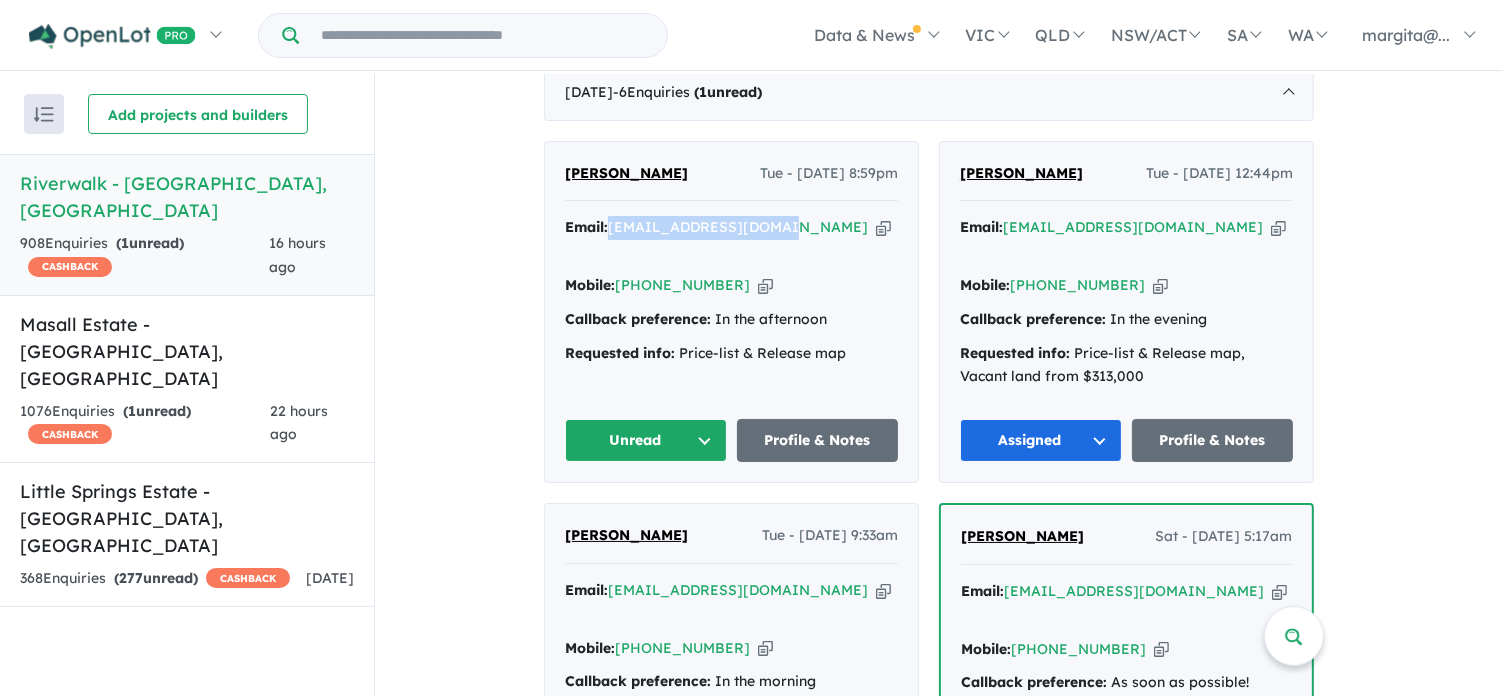 drag, startPoint x: 791, startPoint y: 252, endPoint x: 617, endPoint y: 250, distance: 174.01149 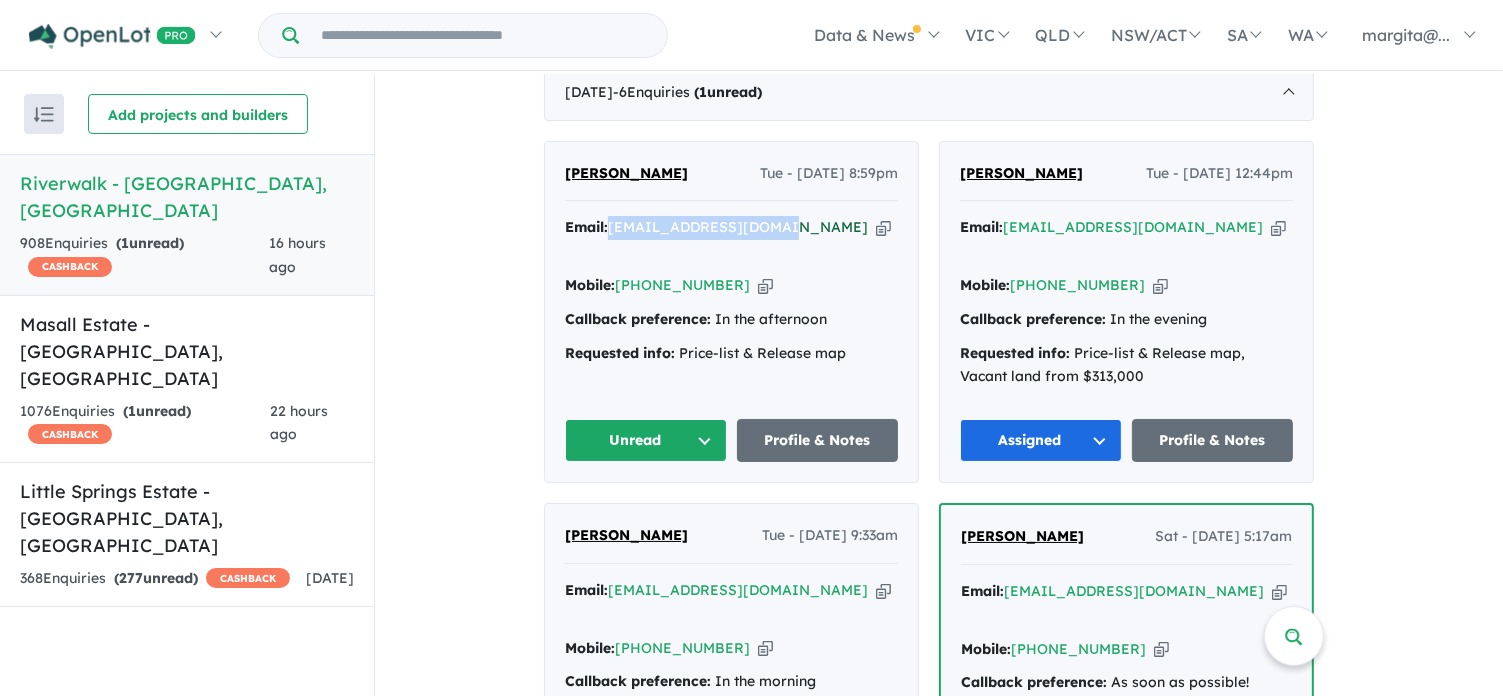 copy on "[EMAIL_ADDRESS][DOMAIN_NAME]" 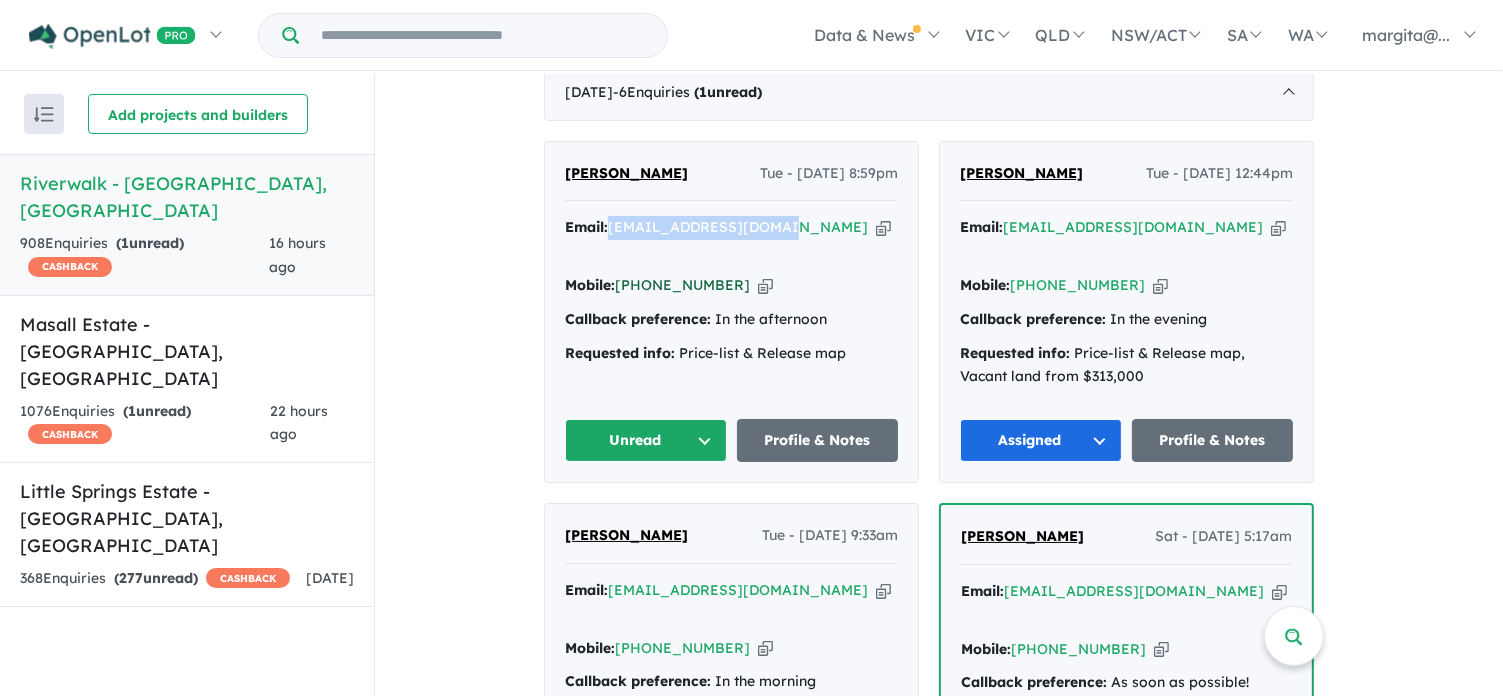 drag, startPoint x: 731, startPoint y: 280, endPoint x: 656, endPoint y: 280, distance: 75 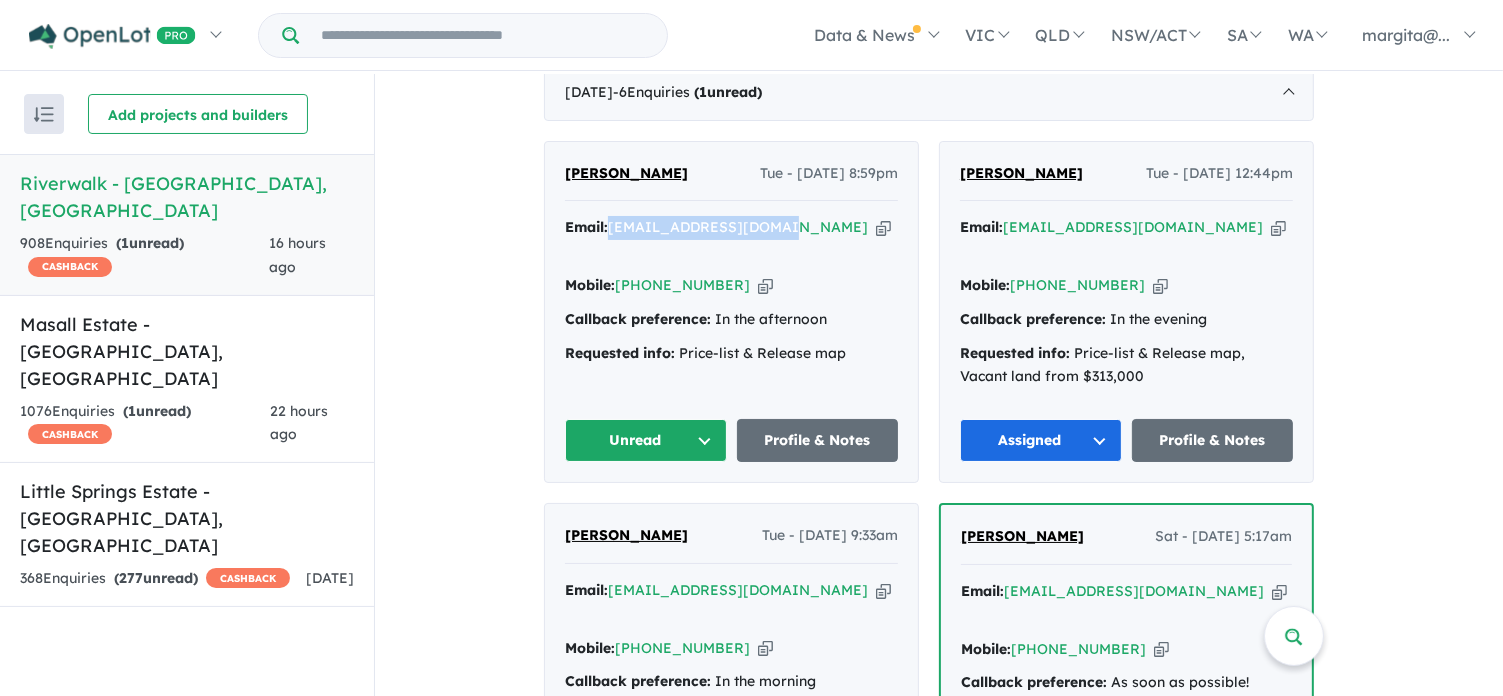 click on "Unread" at bounding box center [646, 440] 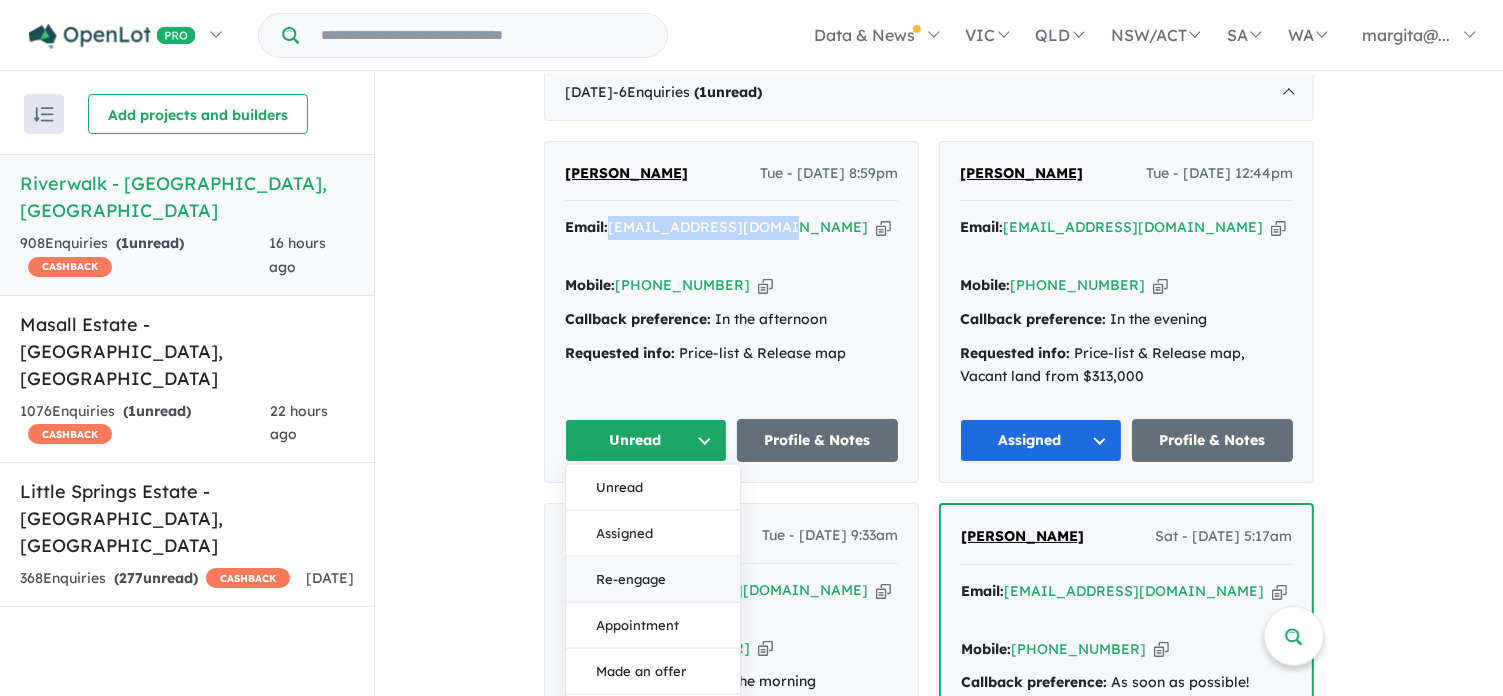 click on "Re-engage" at bounding box center [653, 580] 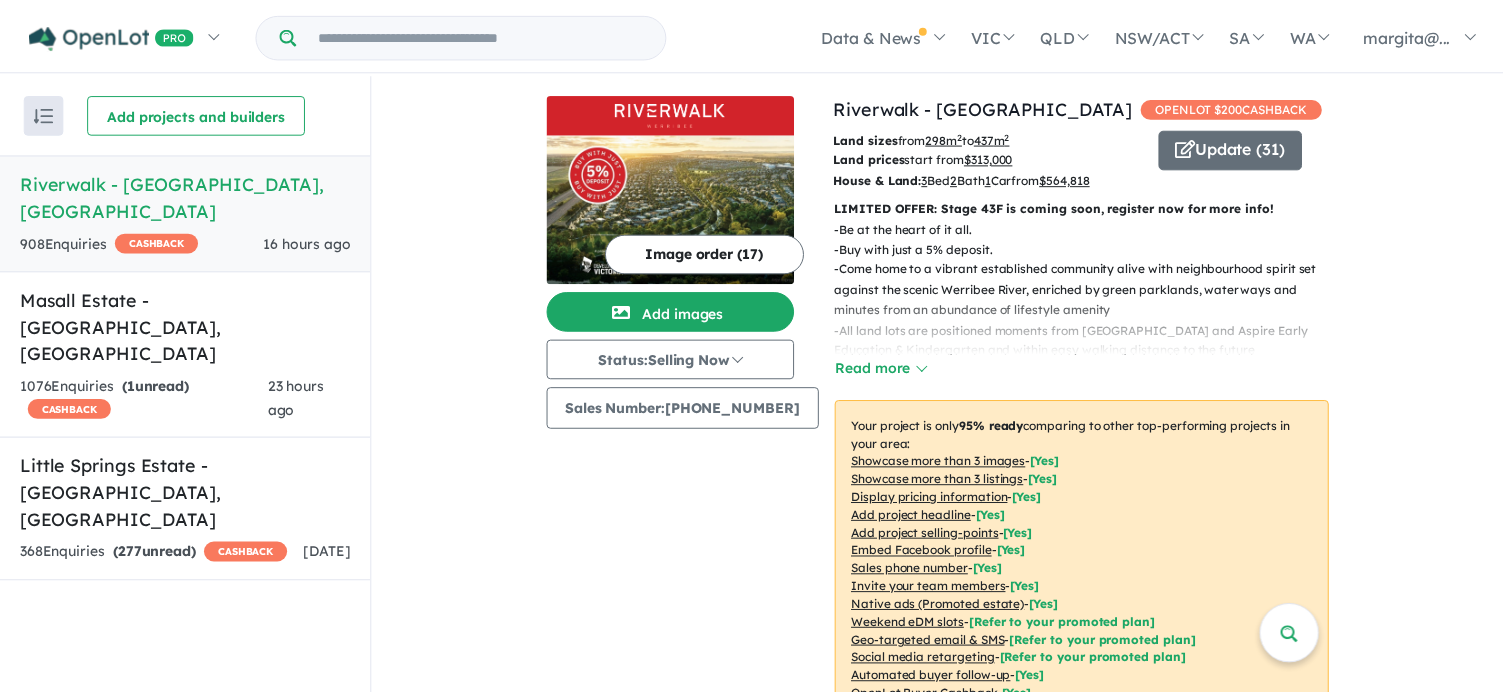scroll, scrollTop: 0, scrollLeft: 0, axis: both 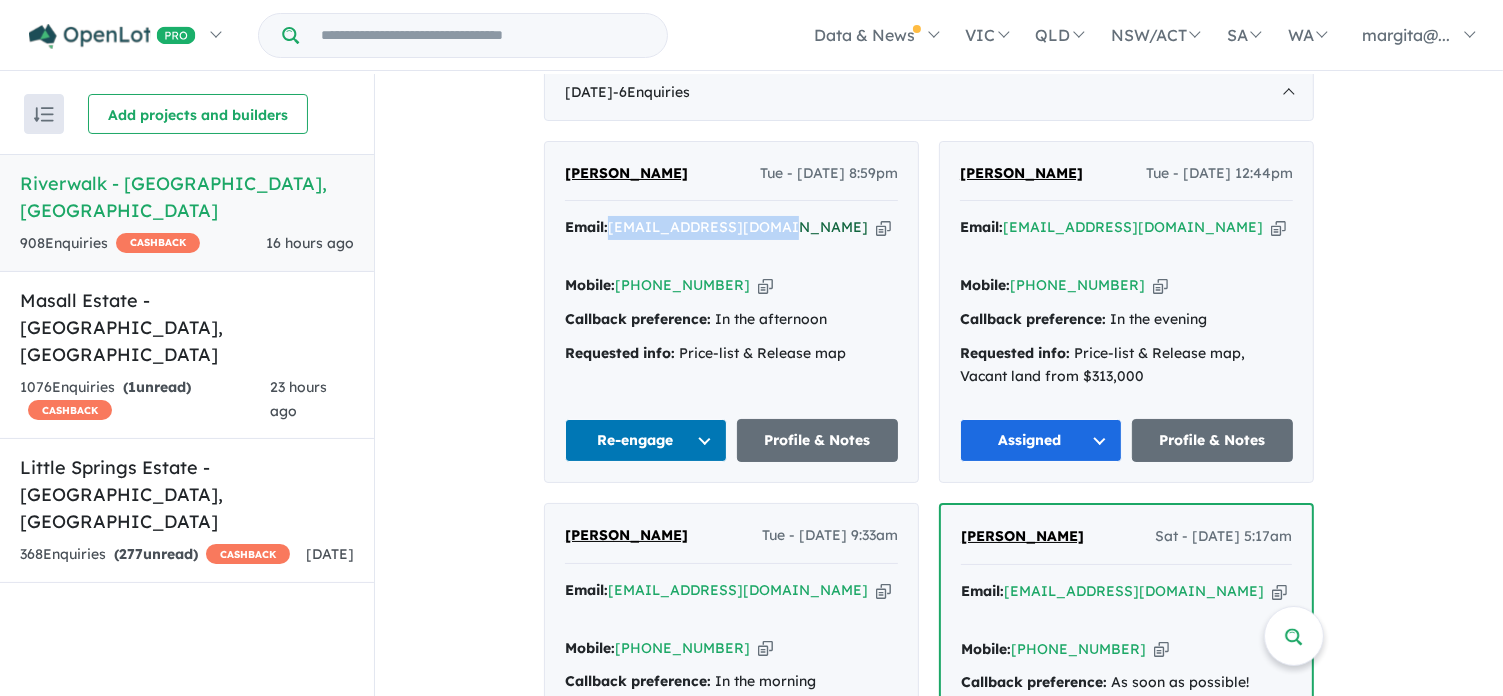 drag, startPoint x: 792, startPoint y: 247, endPoint x: 618, endPoint y: 253, distance: 174.10342 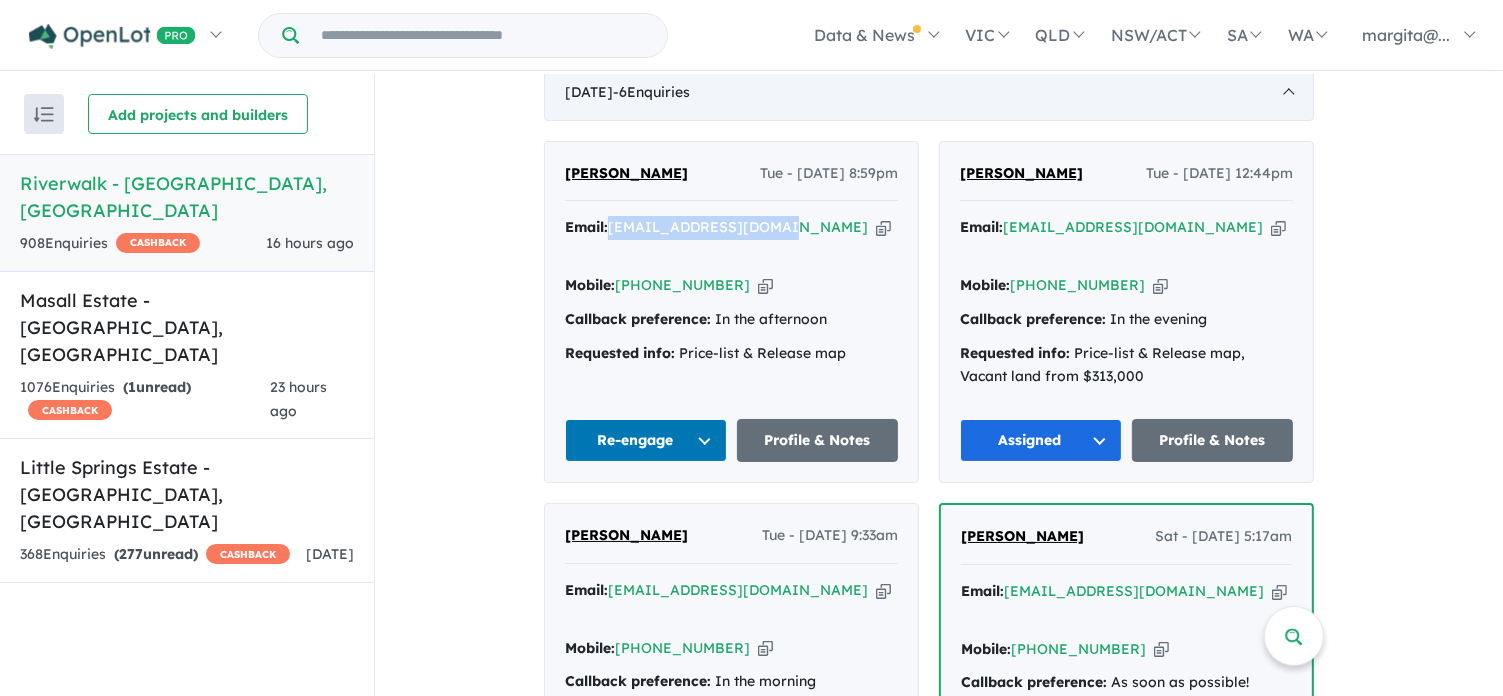 click on "July 2025  -  6  Enquir ies   ( 0  unread)" at bounding box center (929, 93) 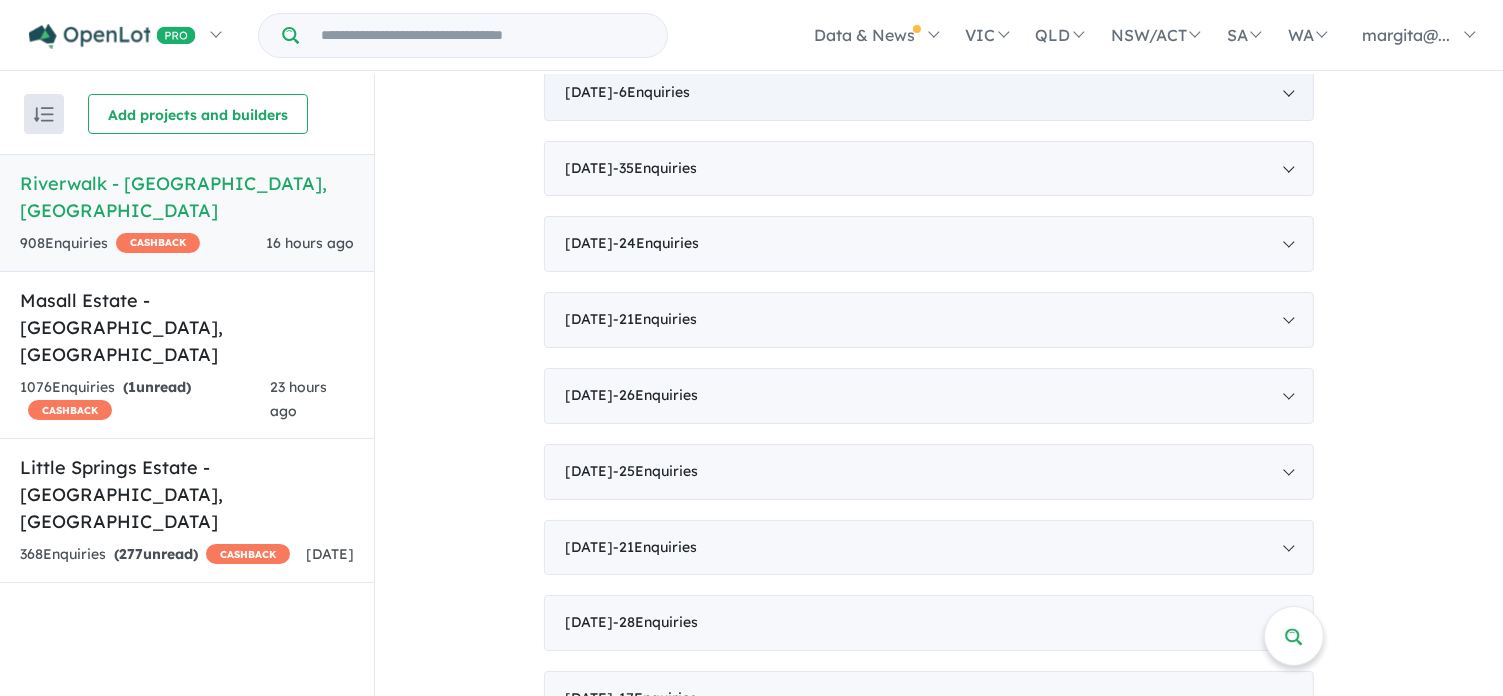 click on "July 2025  -  6  Enquir ies   ( 0  unread)" at bounding box center [929, 93] 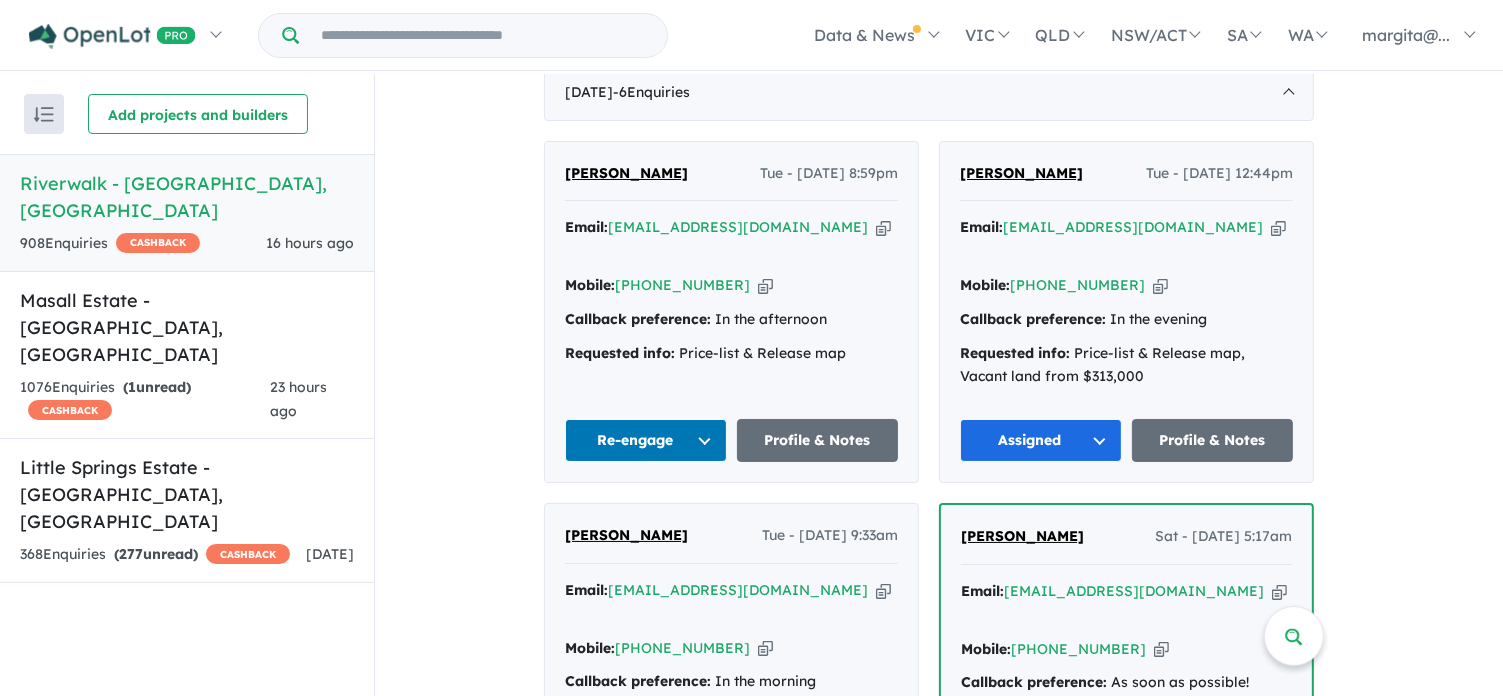 drag, startPoint x: 714, startPoint y: 187, endPoint x: 632, endPoint y: 190, distance: 82.05486 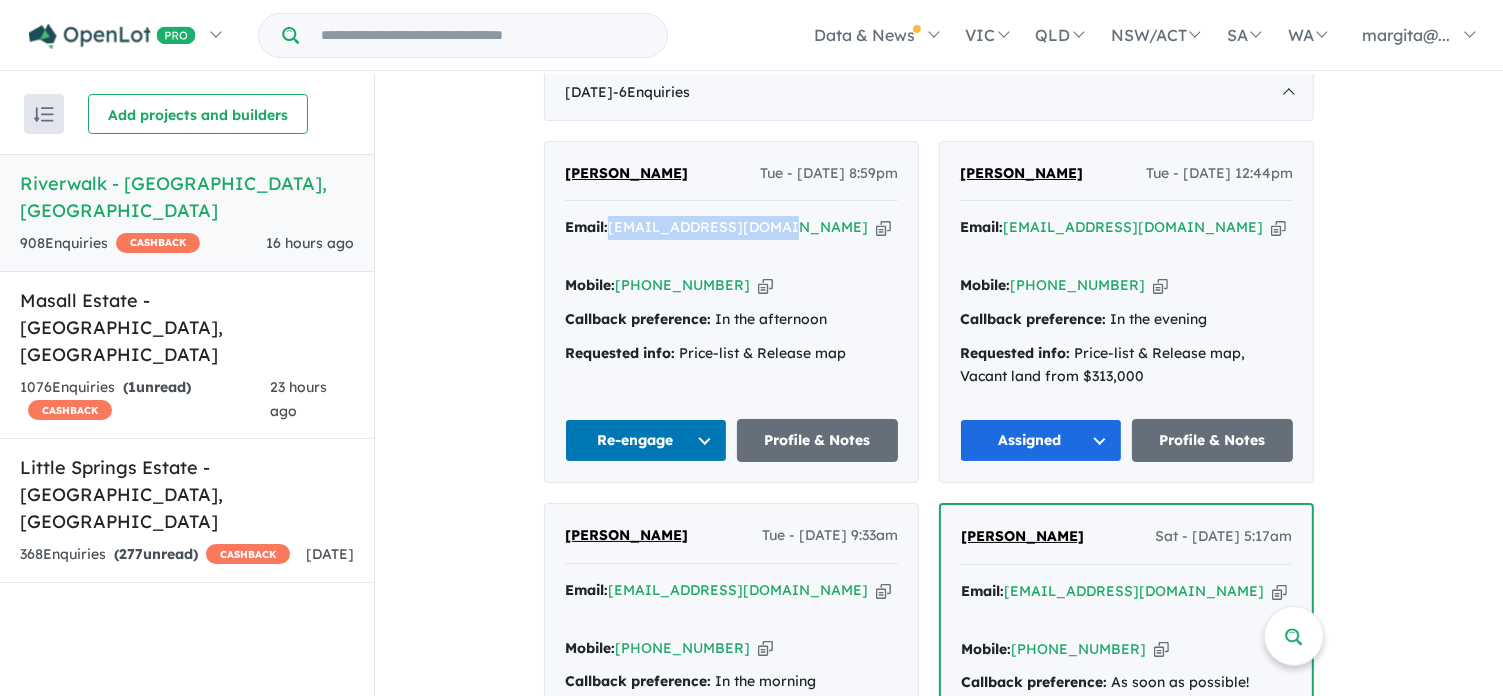 drag, startPoint x: 792, startPoint y: 250, endPoint x: 616, endPoint y: 248, distance: 176.01137 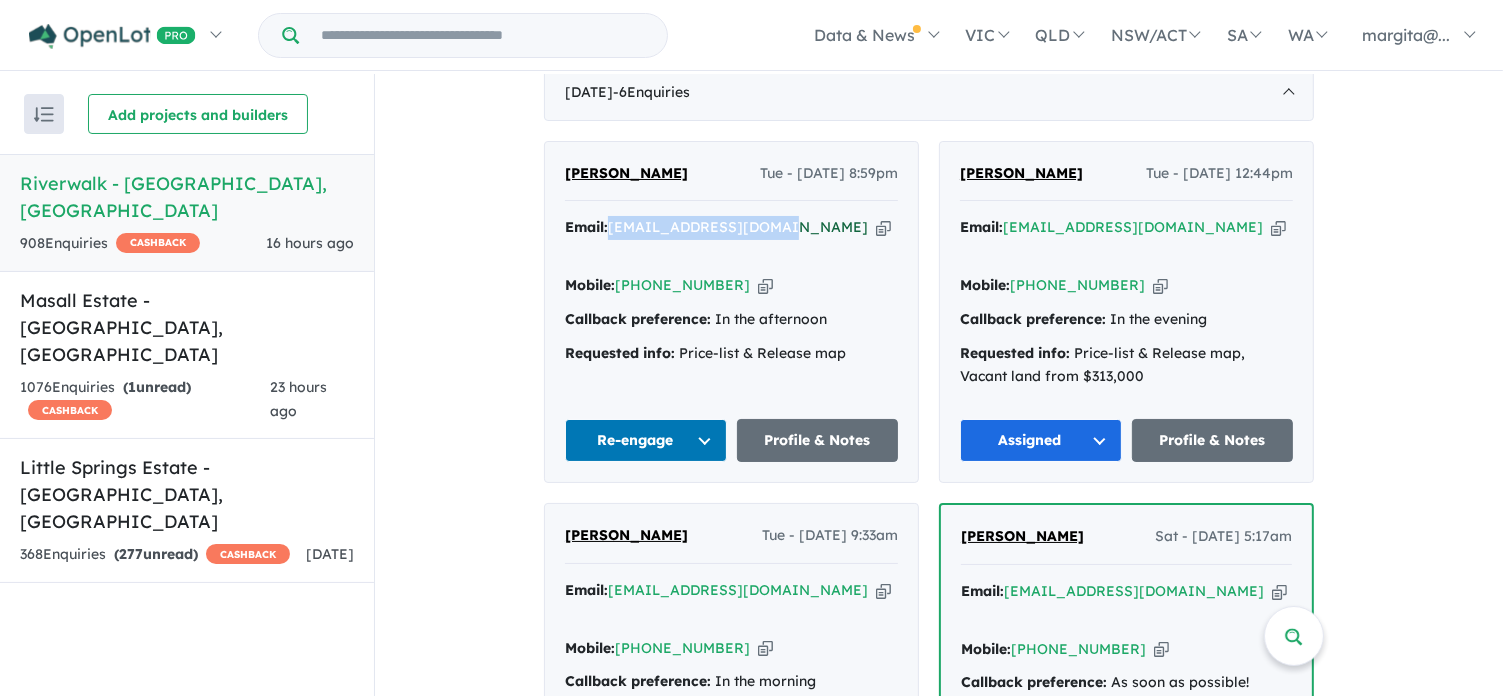 copy on "[EMAIL_ADDRESS][DOMAIN_NAME]" 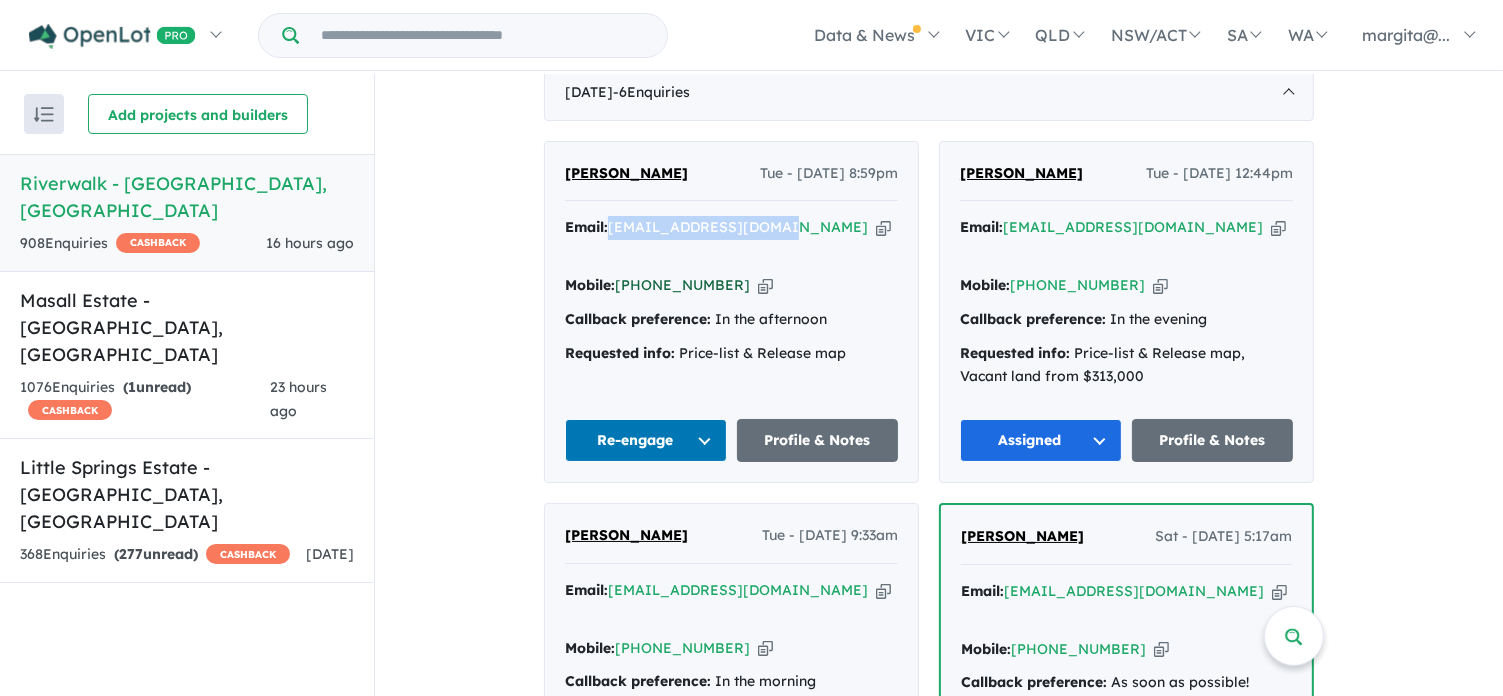 drag, startPoint x: 733, startPoint y: 284, endPoint x: 656, endPoint y: 279, distance: 77.16217 